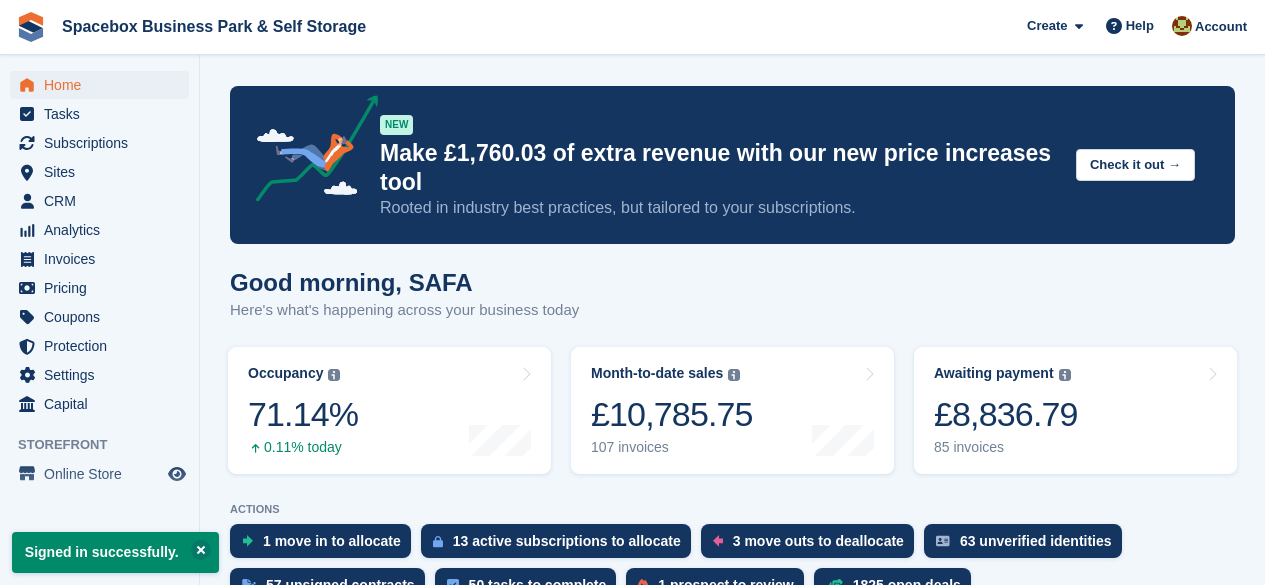 scroll, scrollTop: 0, scrollLeft: 0, axis: both 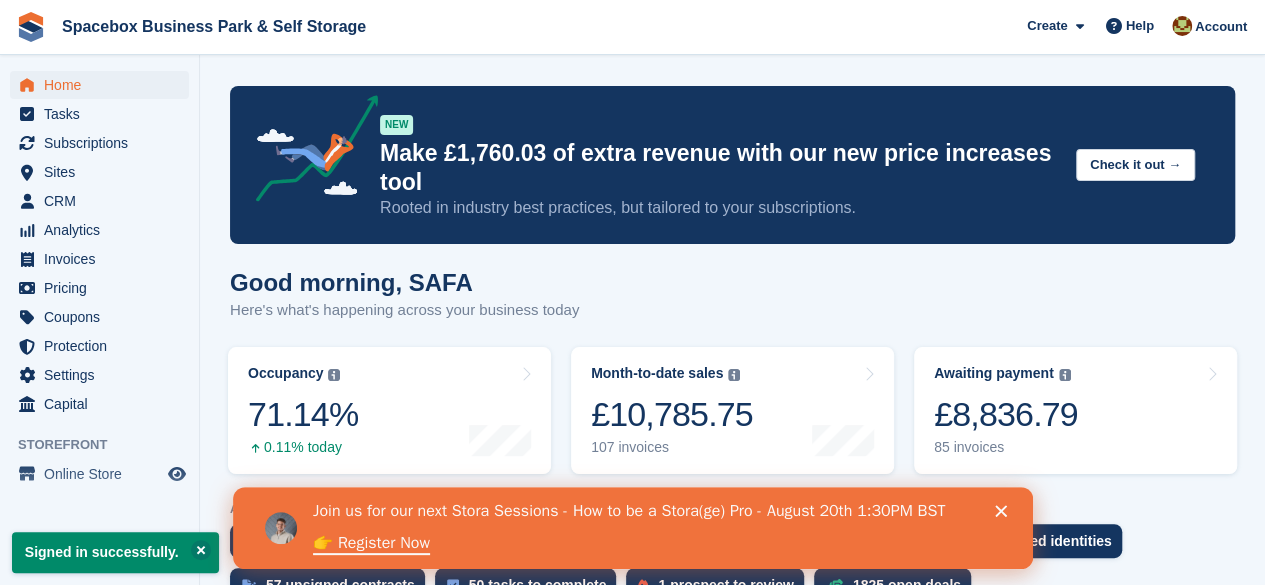 click 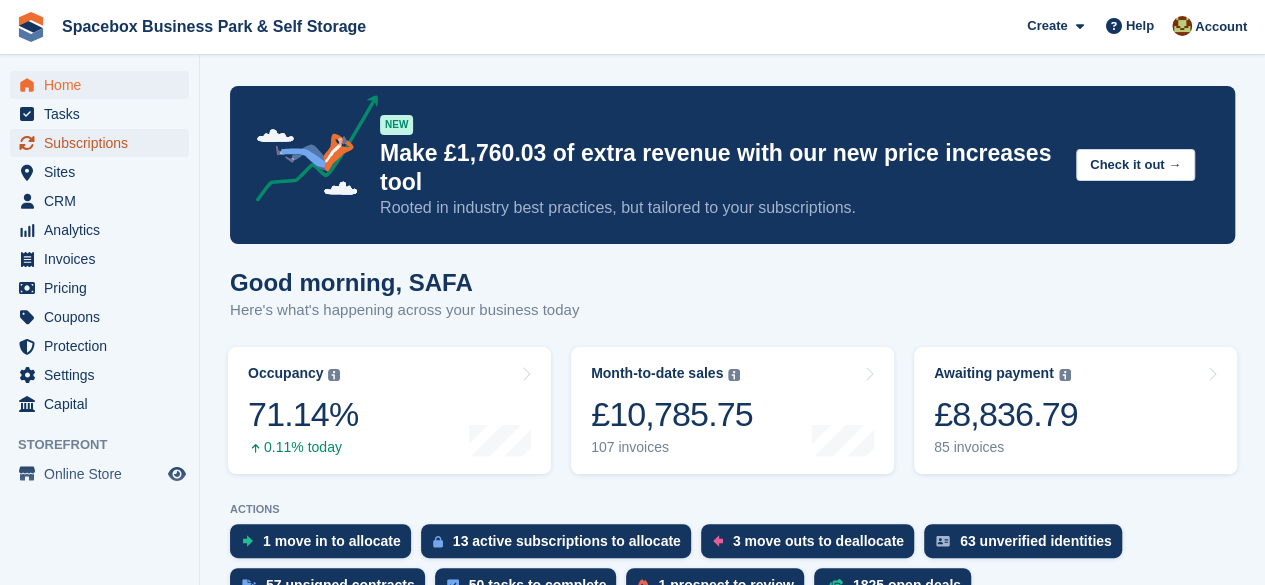 click on "Subscriptions" at bounding box center (104, 143) 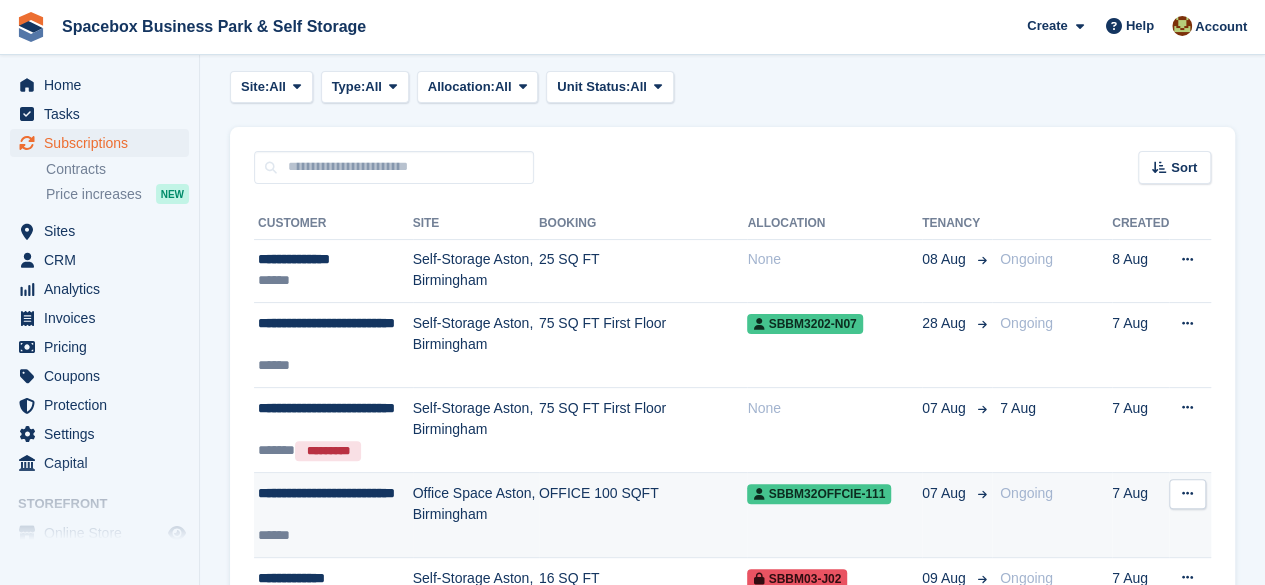scroll, scrollTop: 0, scrollLeft: 0, axis: both 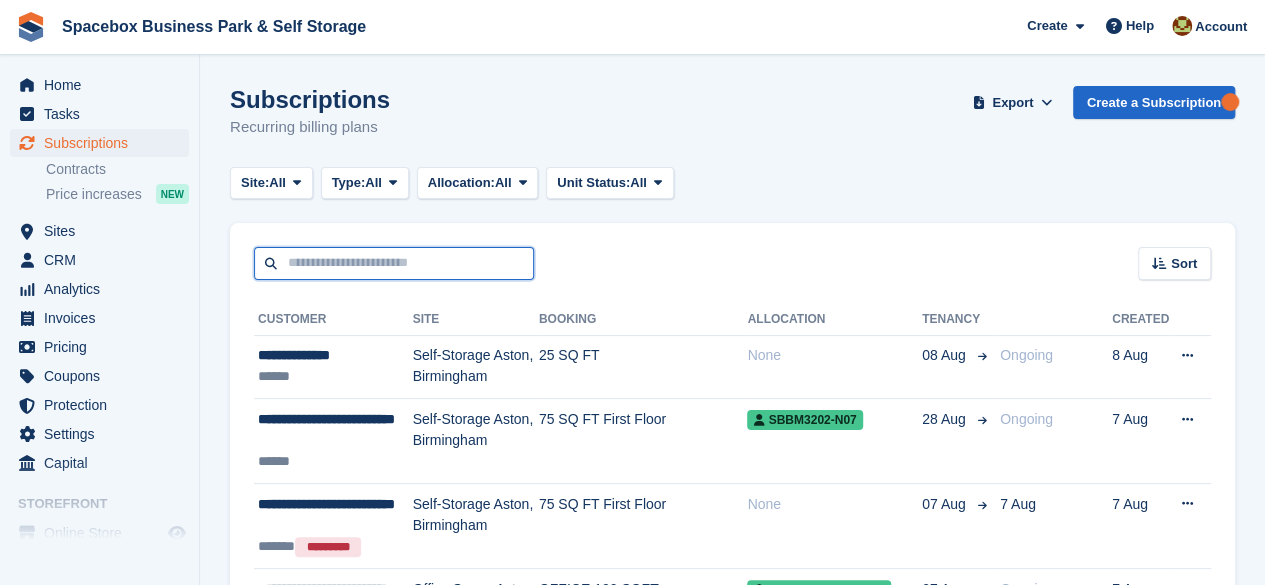 click at bounding box center (394, 263) 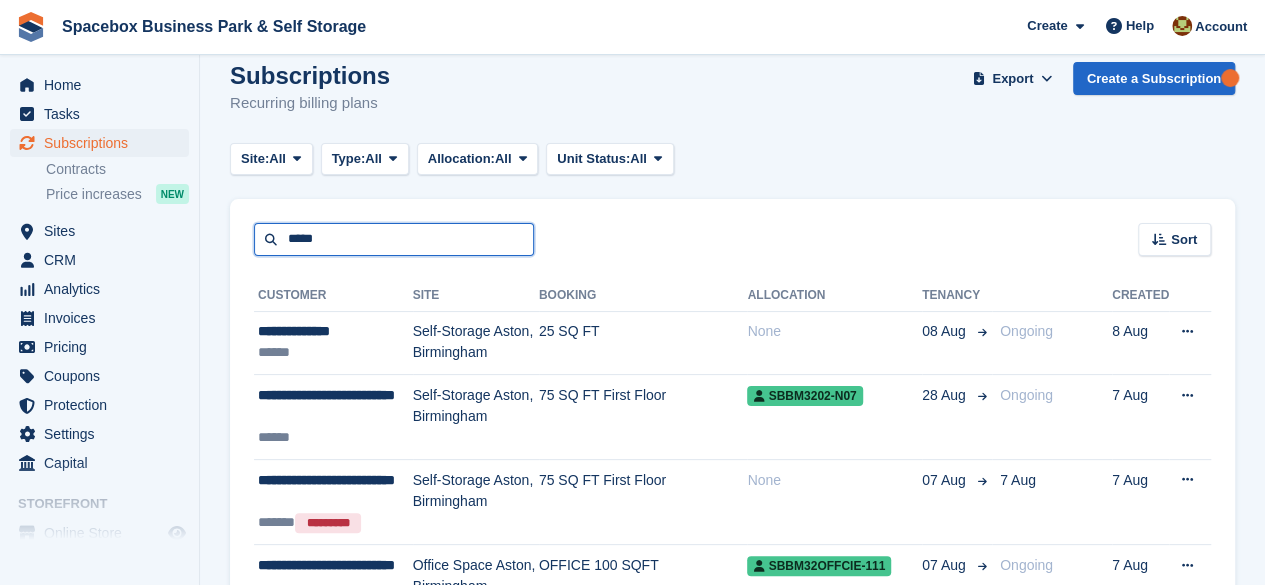 scroll, scrollTop: 0, scrollLeft: 0, axis: both 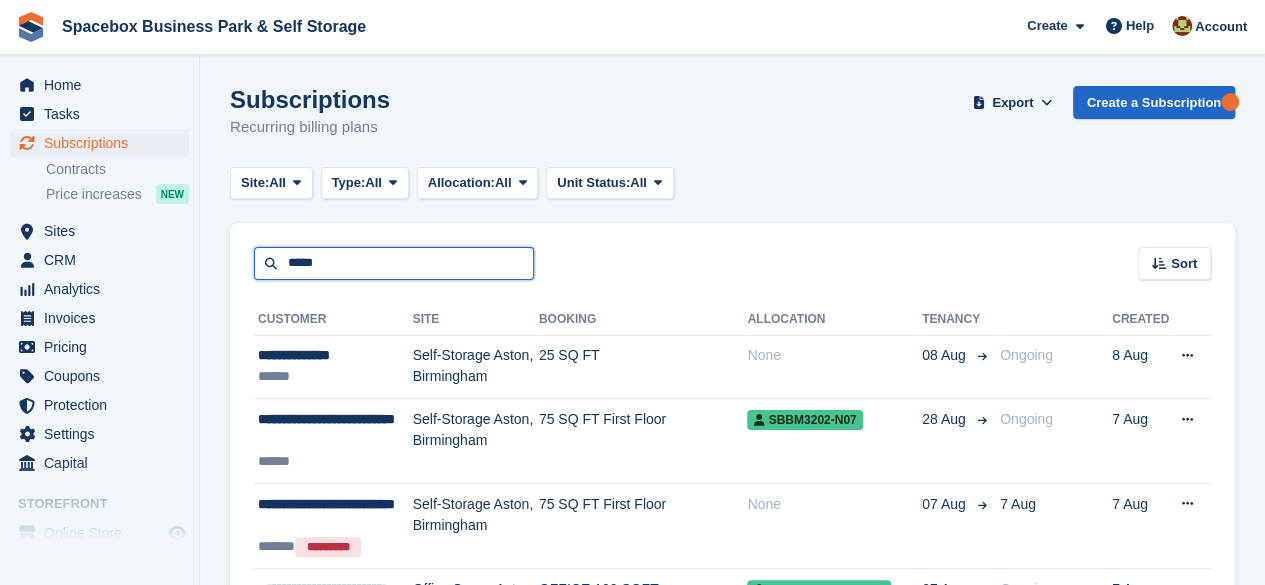 type on "*****" 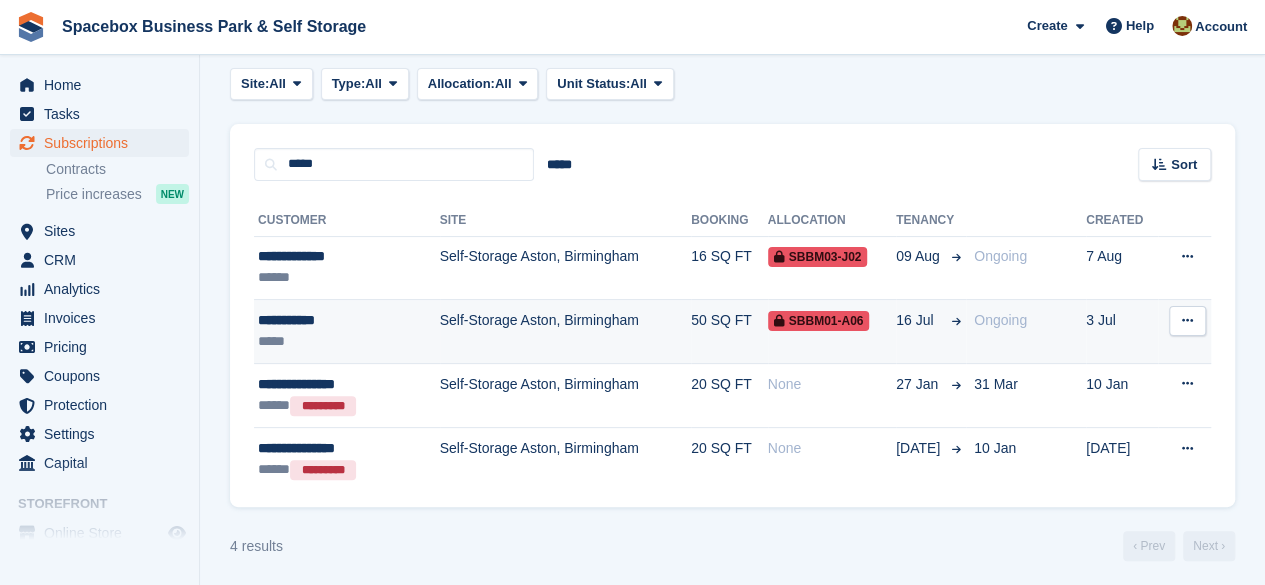 scroll, scrollTop: 104, scrollLeft: 0, axis: vertical 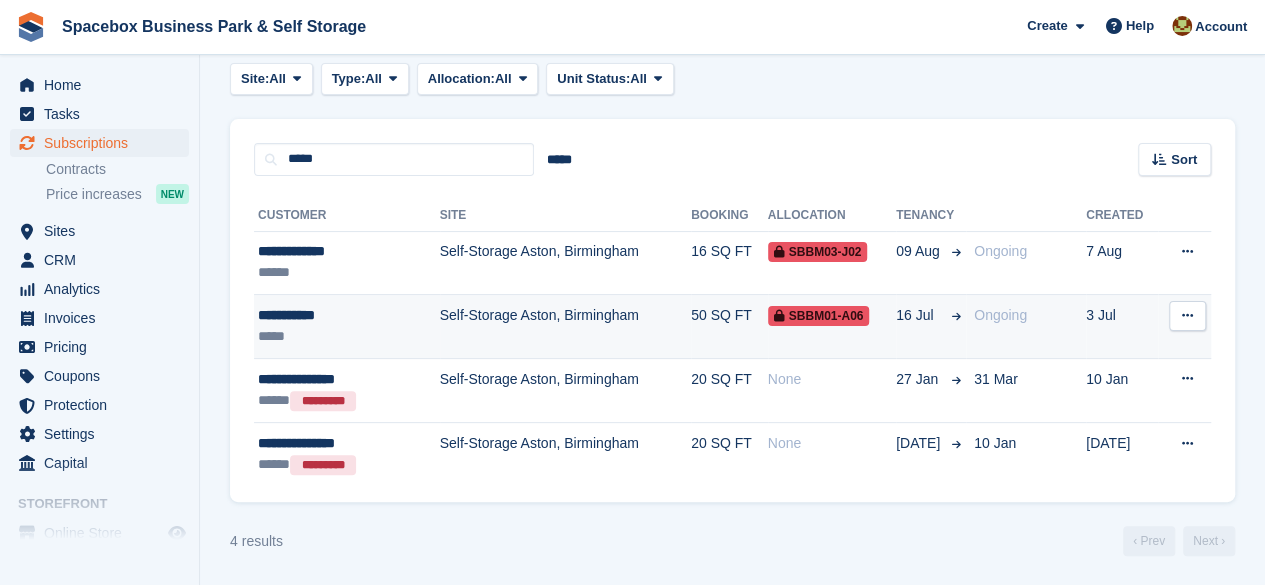 click on "**********" at bounding box center [329, 315] 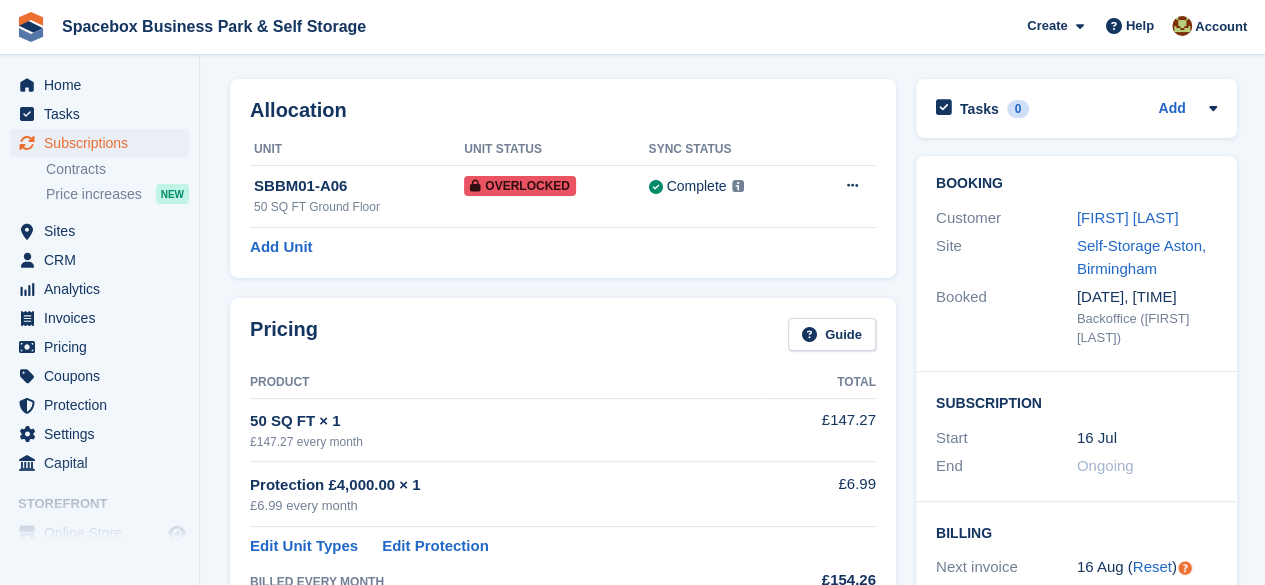 scroll, scrollTop: 100, scrollLeft: 0, axis: vertical 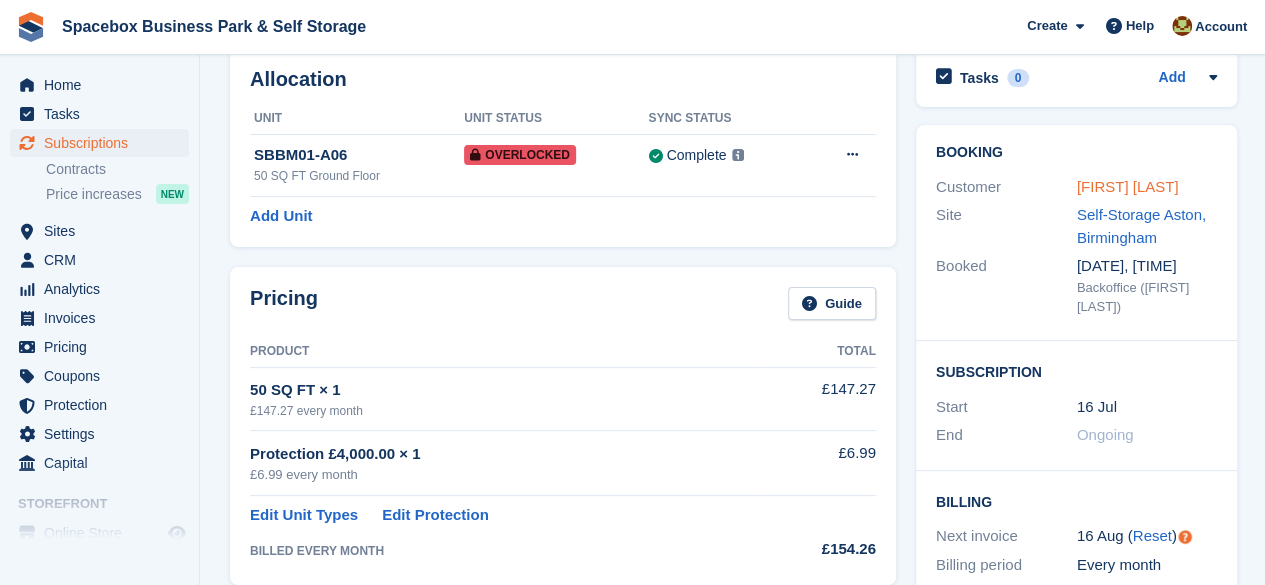click on "[FIRST] [LAST]" at bounding box center [1128, 186] 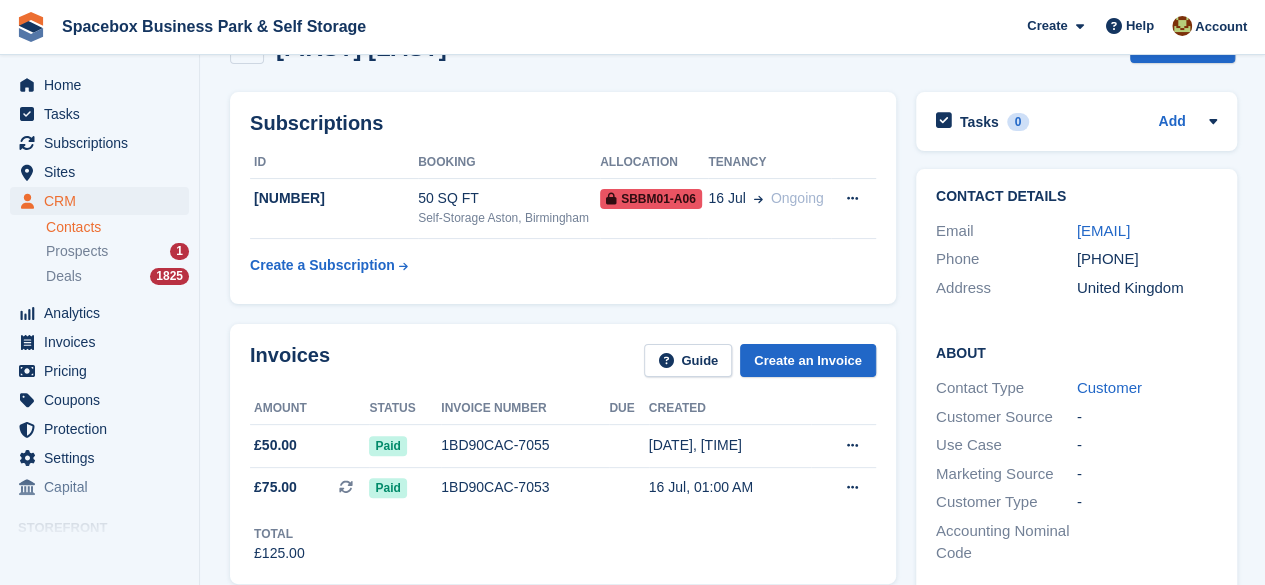 scroll, scrollTop: 0, scrollLeft: 0, axis: both 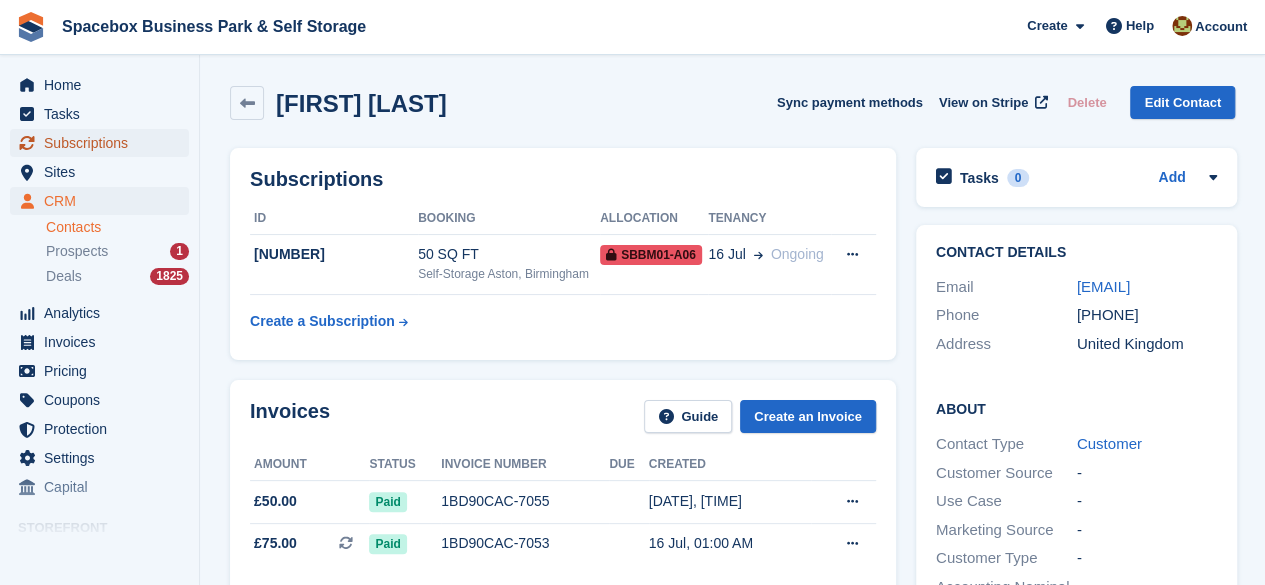 click on "Subscriptions" at bounding box center [104, 143] 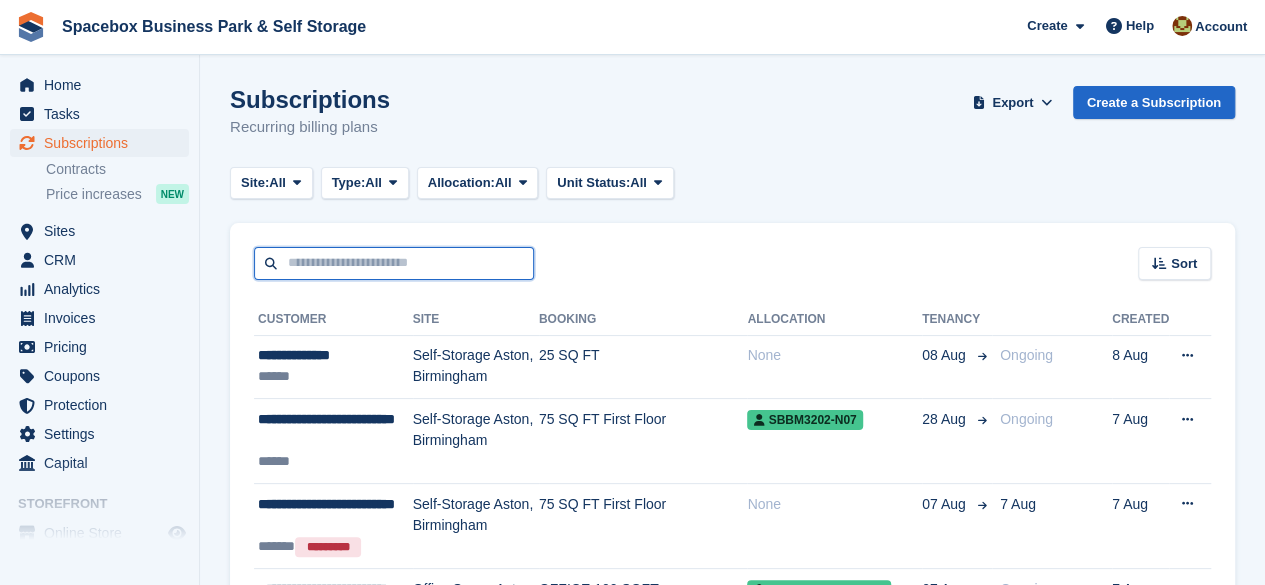 click at bounding box center (394, 263) 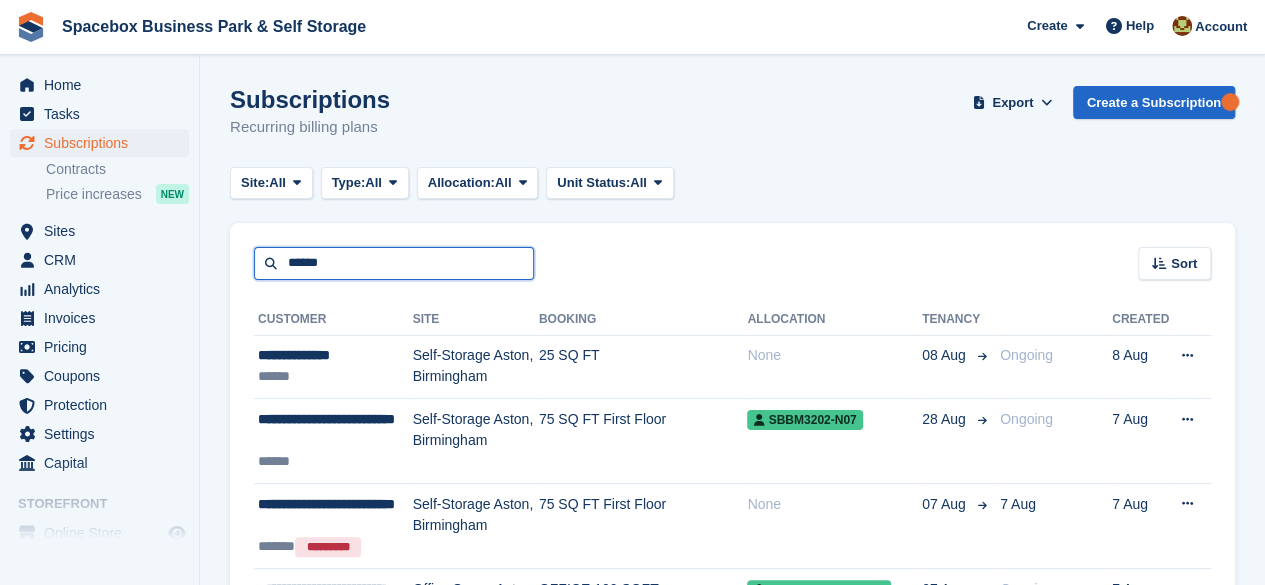 type on "*****" 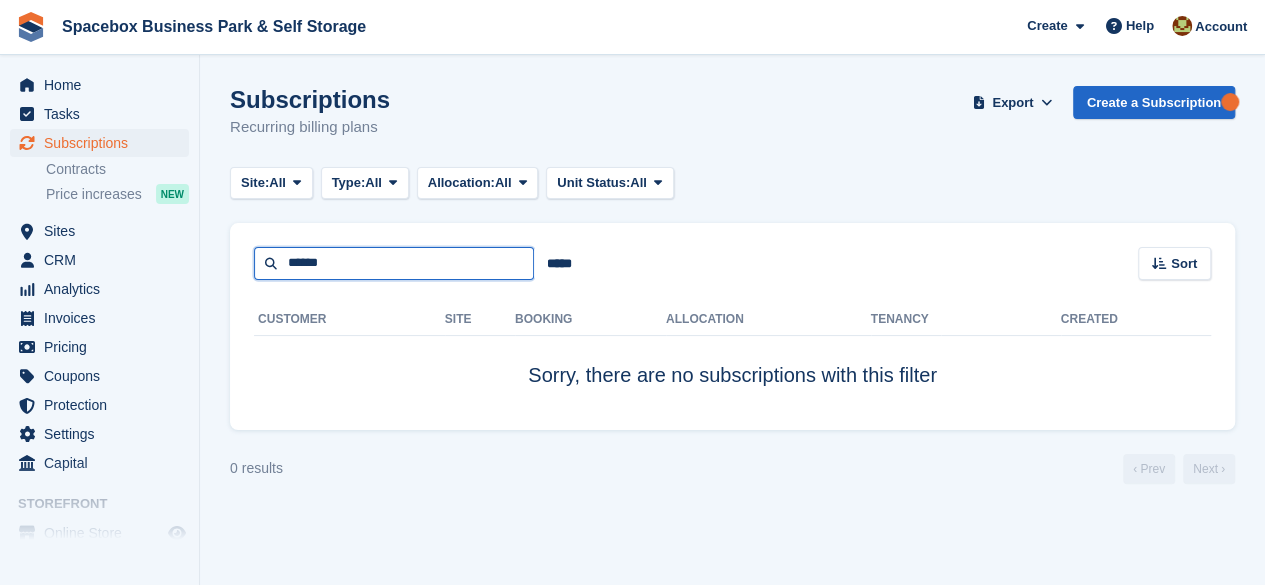 click on "*****" at bounding box center [394, 263] 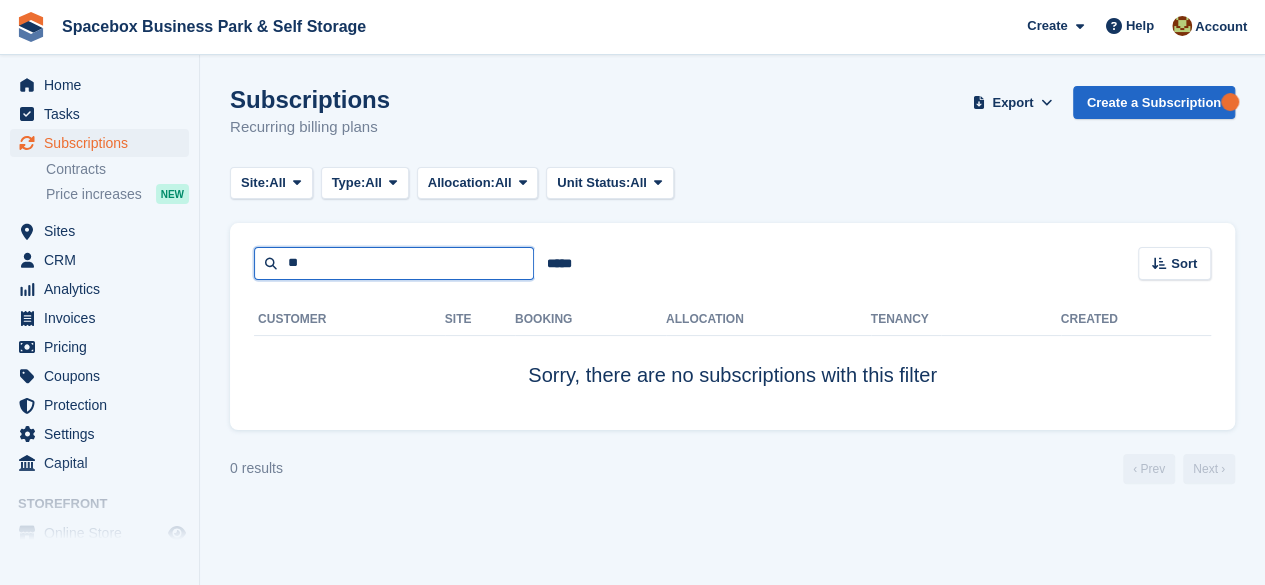 type on "*" 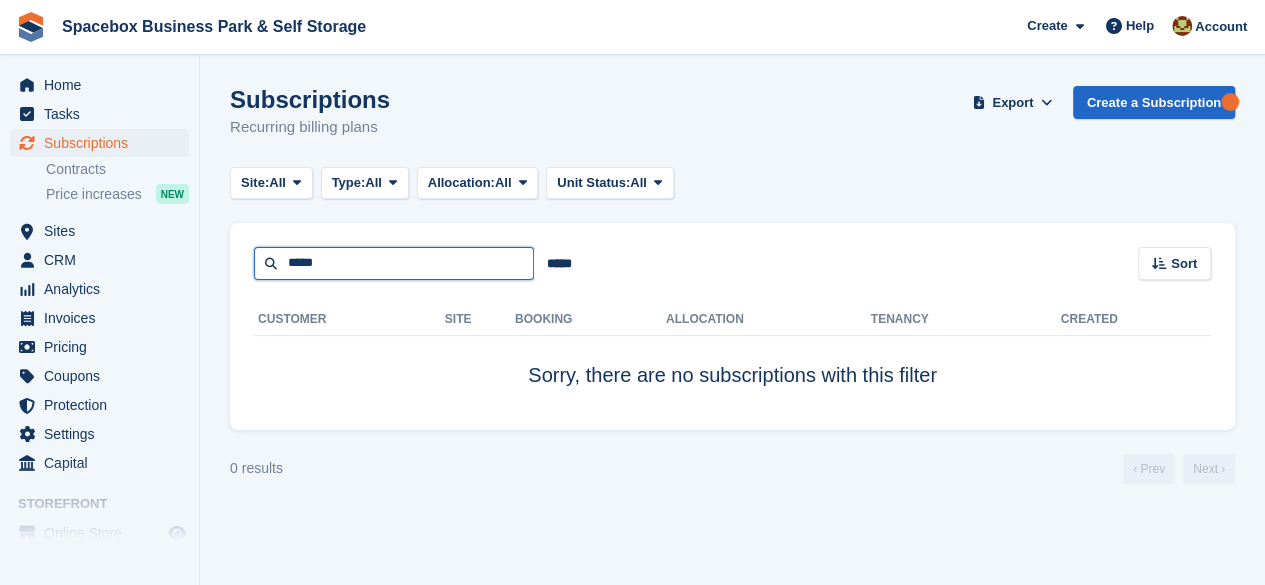 type on "*****" 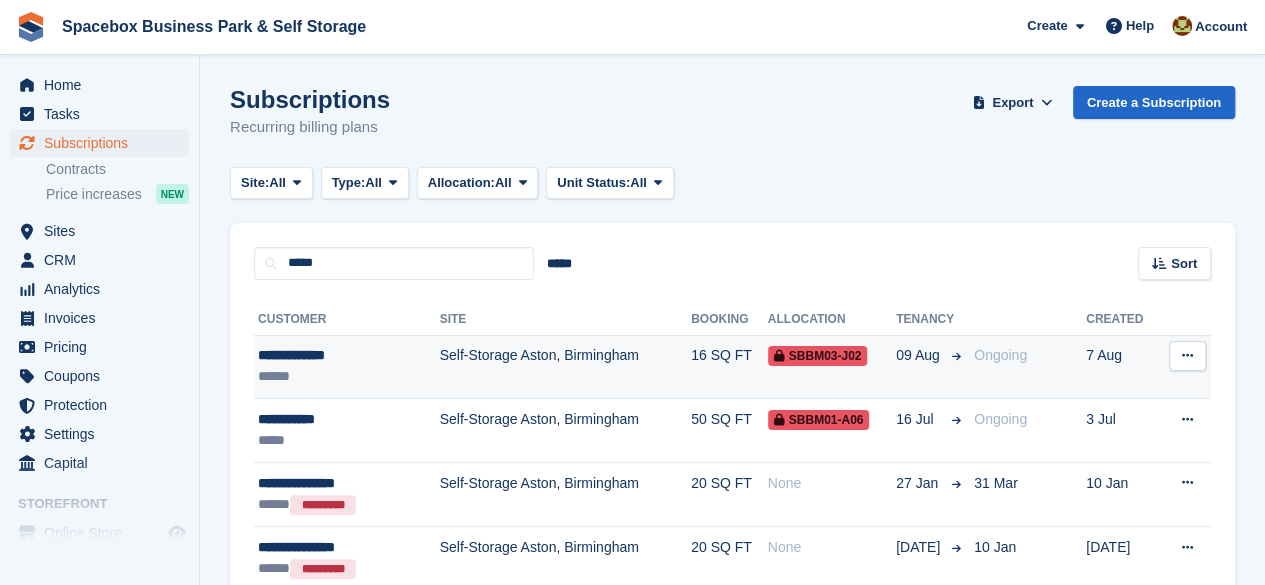 click on "**********" at bounding box center [329, 355] 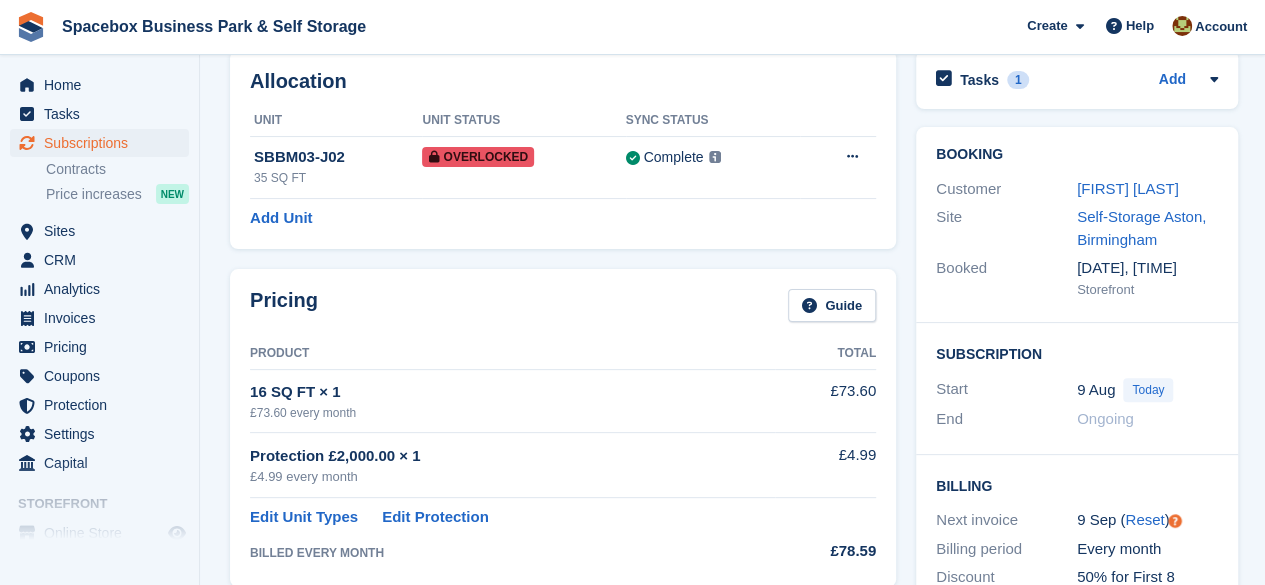 scroll, scrollTop: 0, scrollLeft: 0, axis: both 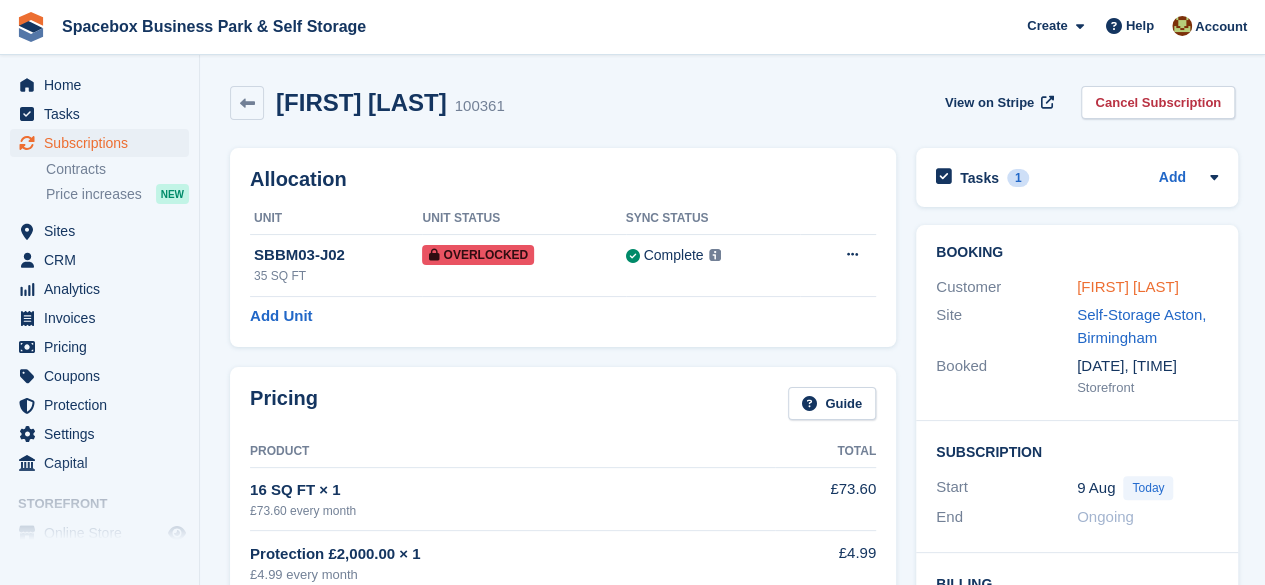 click on "Fiona Odhegba" at bounding box center (1128, 286) 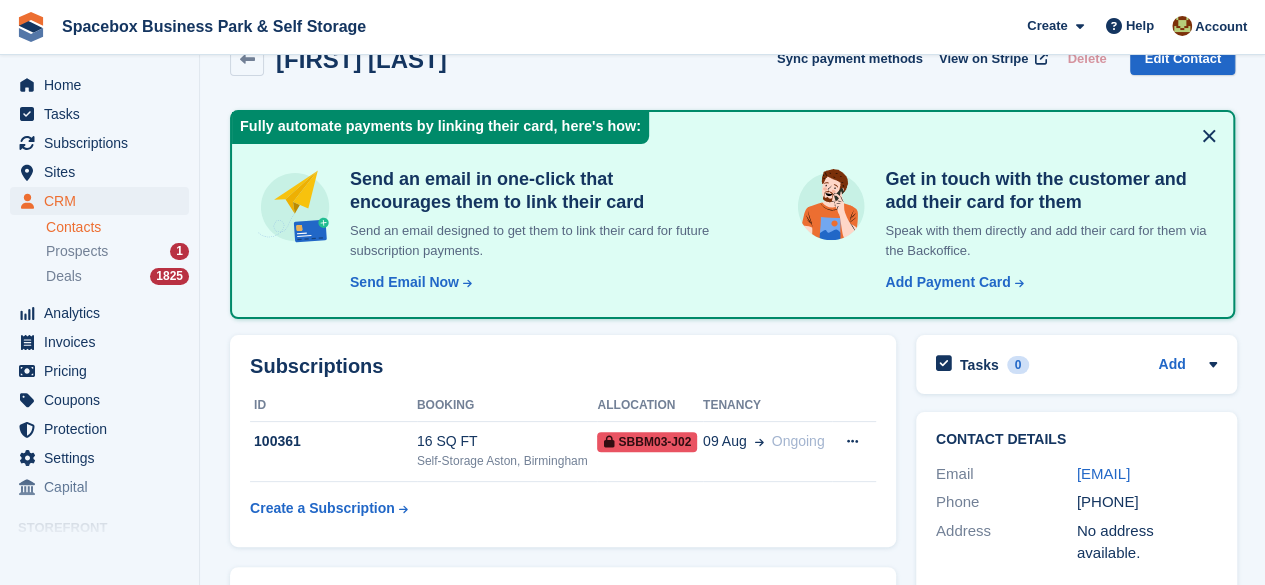 scroll, scrollTop: 0, scrollLeft: 0, axis: both 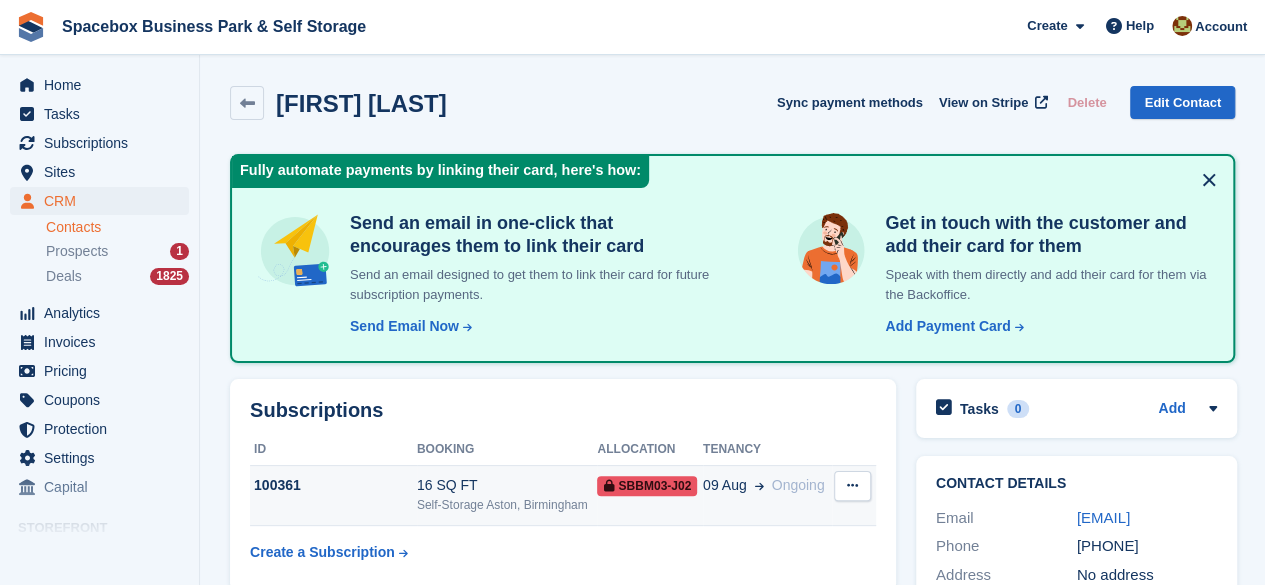 click at bounding box center [852, 485] 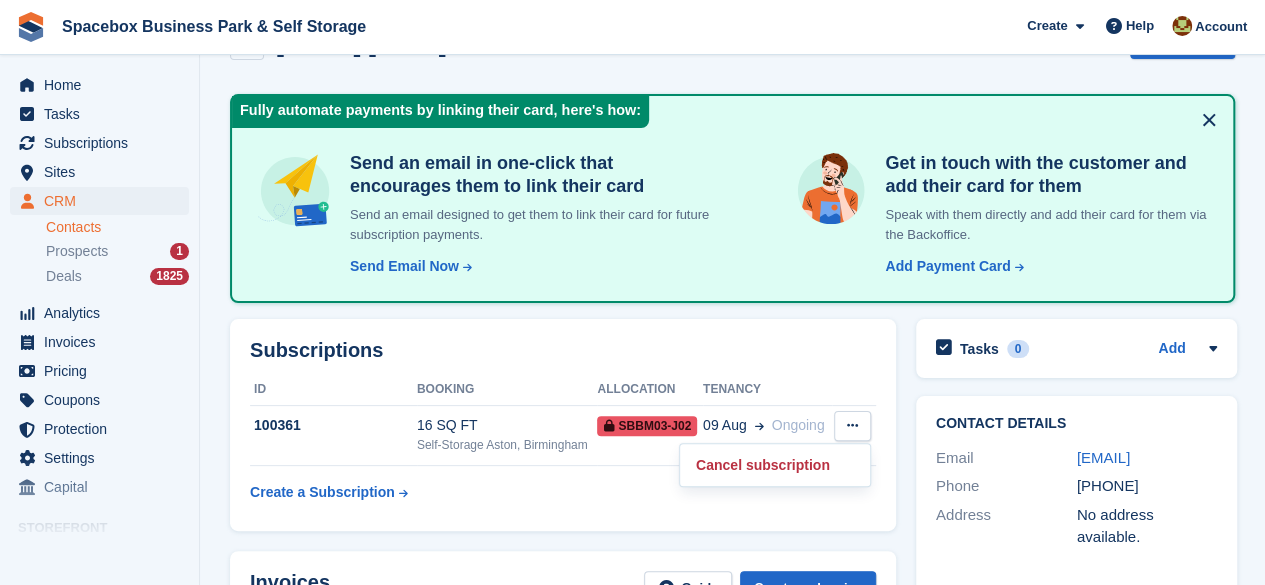 scroll, scrollTop: 100, scrollLeft: 0, axis: vertical 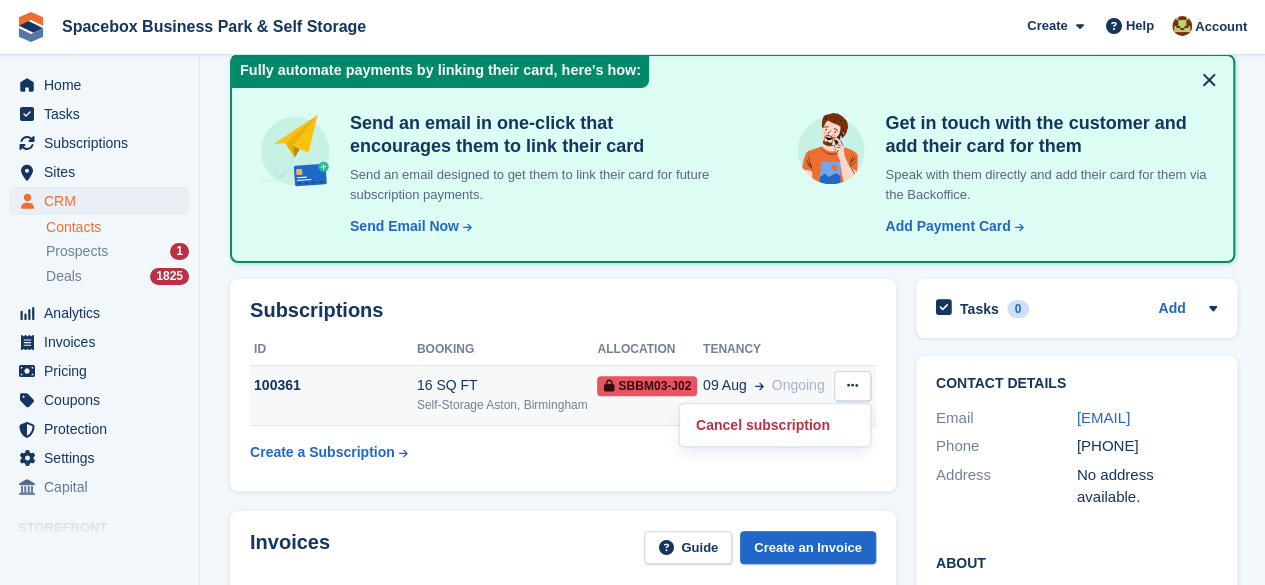 click on "100361" at bounding box center [333, 385] 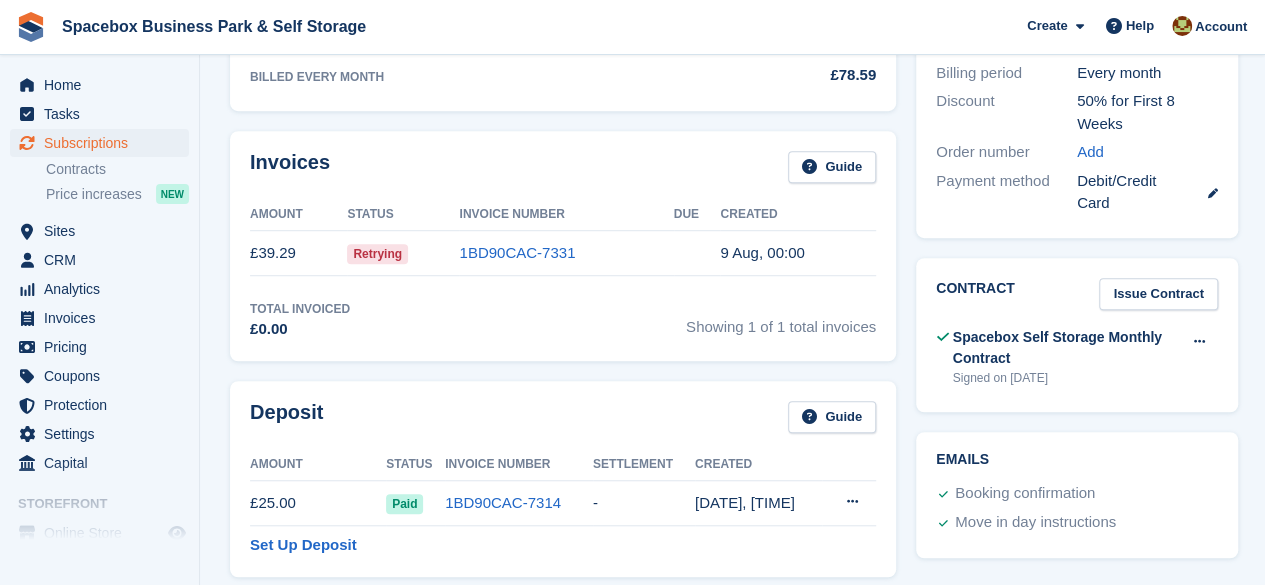 scroll, scrollTop: 700, scrollLeft: 0, axis: vertical 